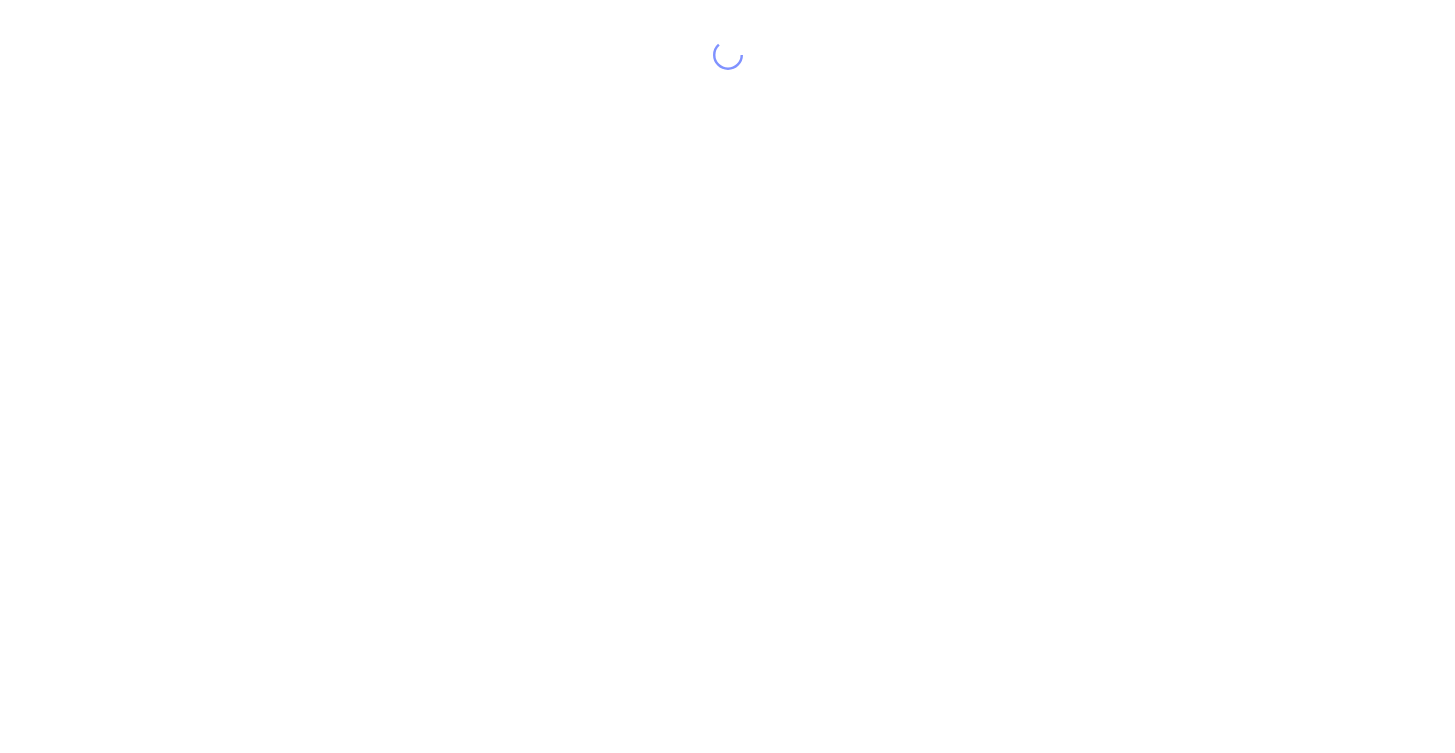 scroll, scrollTop: 0, scrollLeft: 0, axis: both 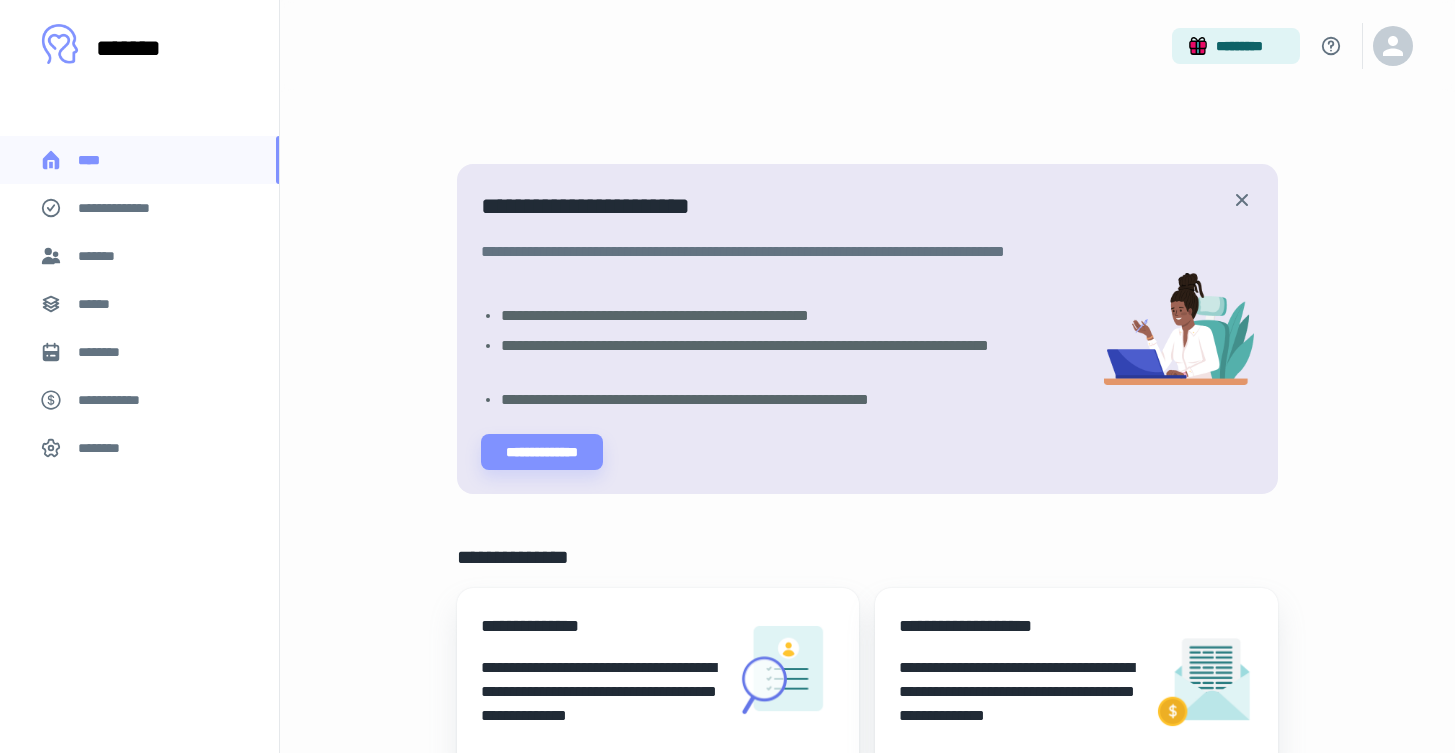 click on "********" at bounding box center (139, 352) 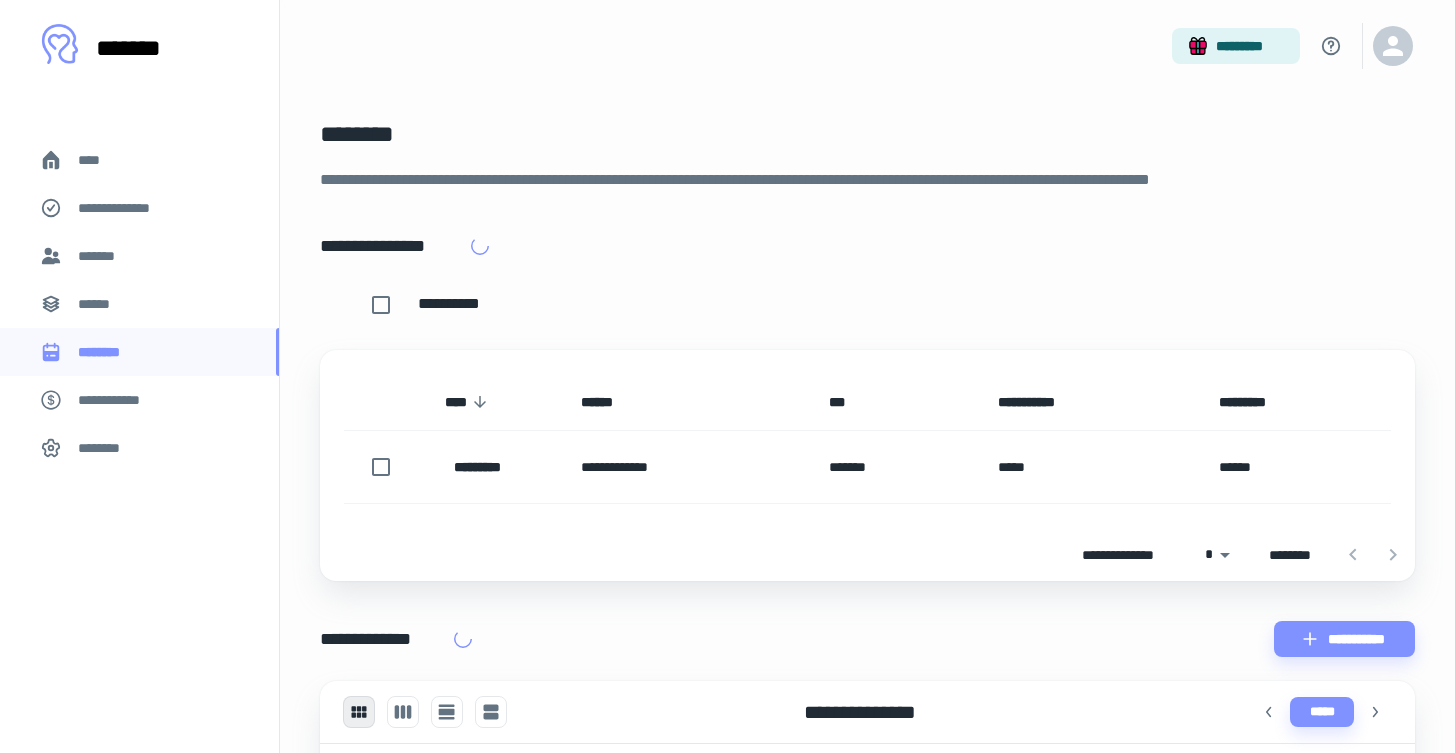 click on "*******" at bounding box center (139, 256) 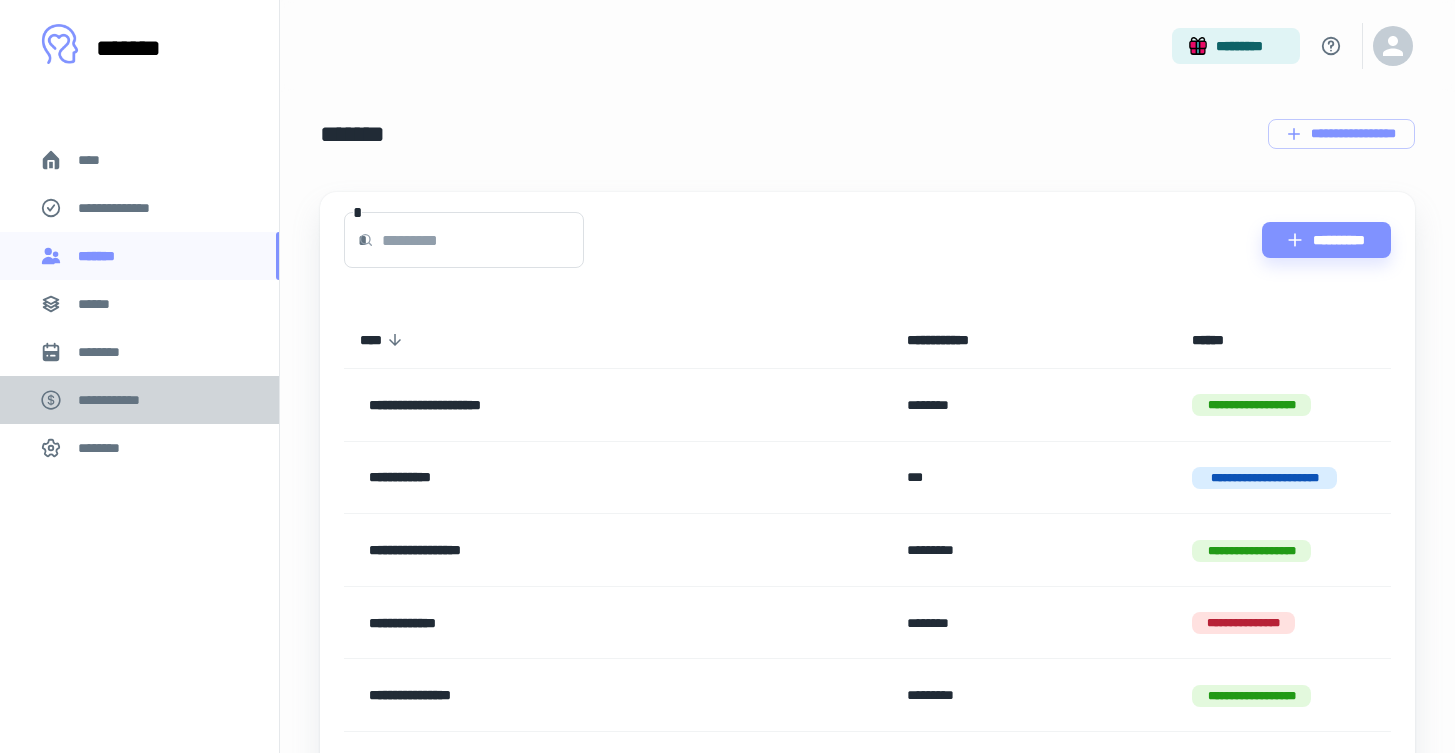 click on "**********" at bounding box center [139, 400] 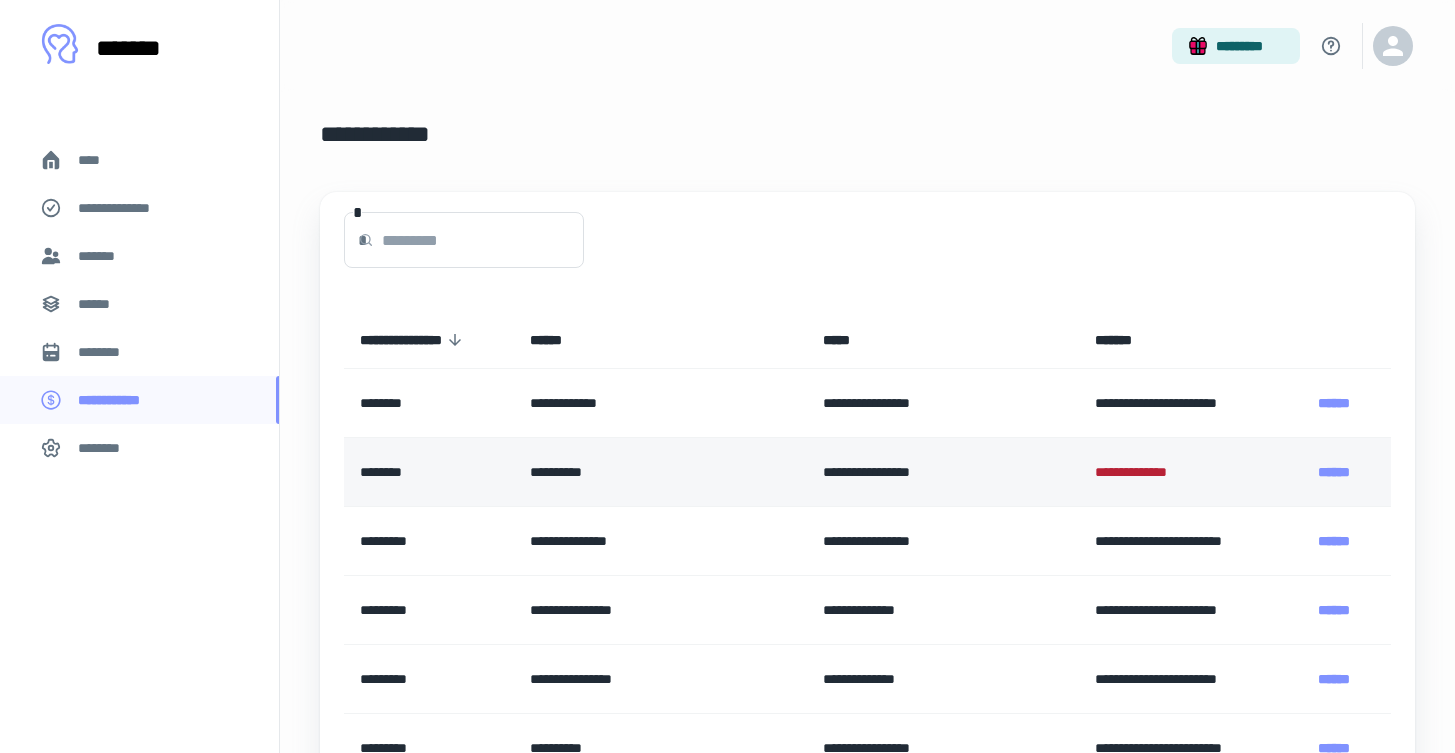 click on "**********" at bounding box center (1140, 472) 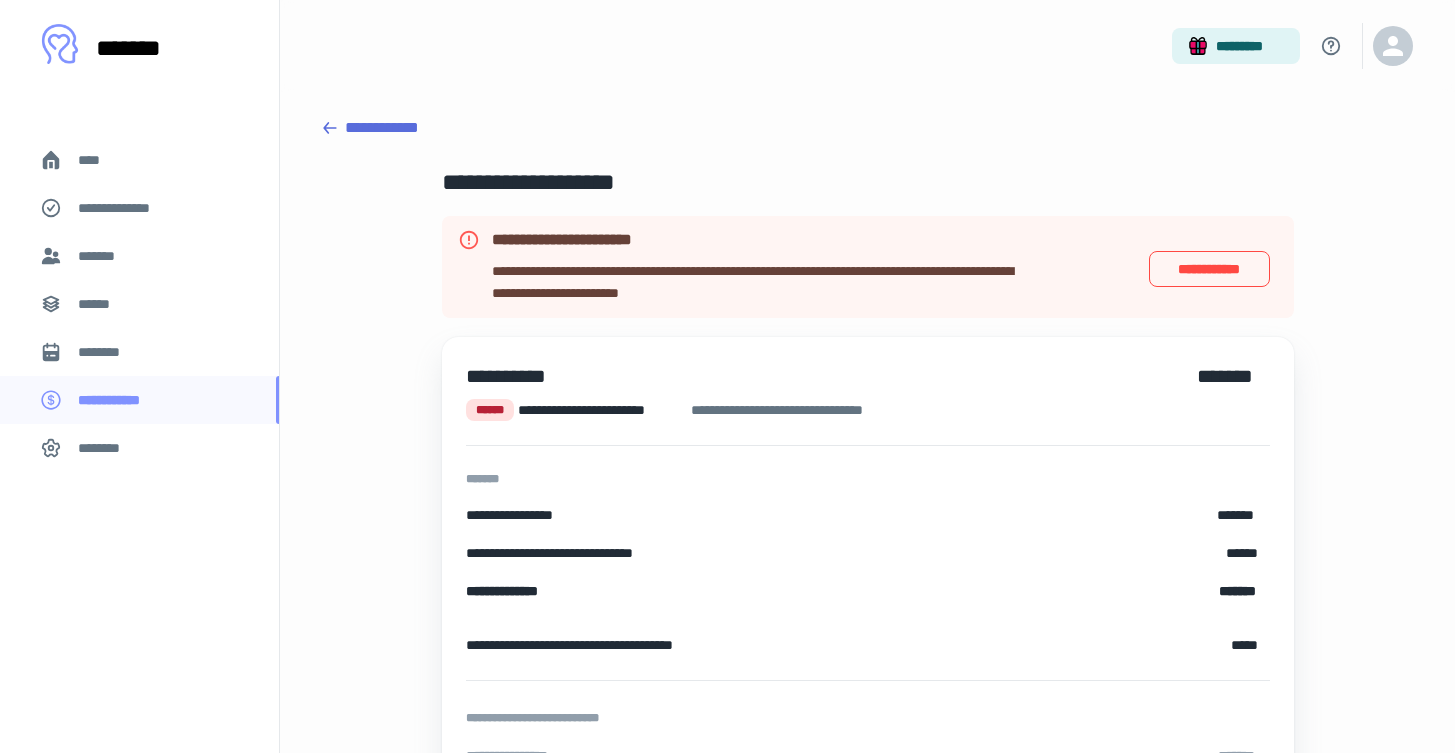 click on "**********" at bounding box center [1209, 269] 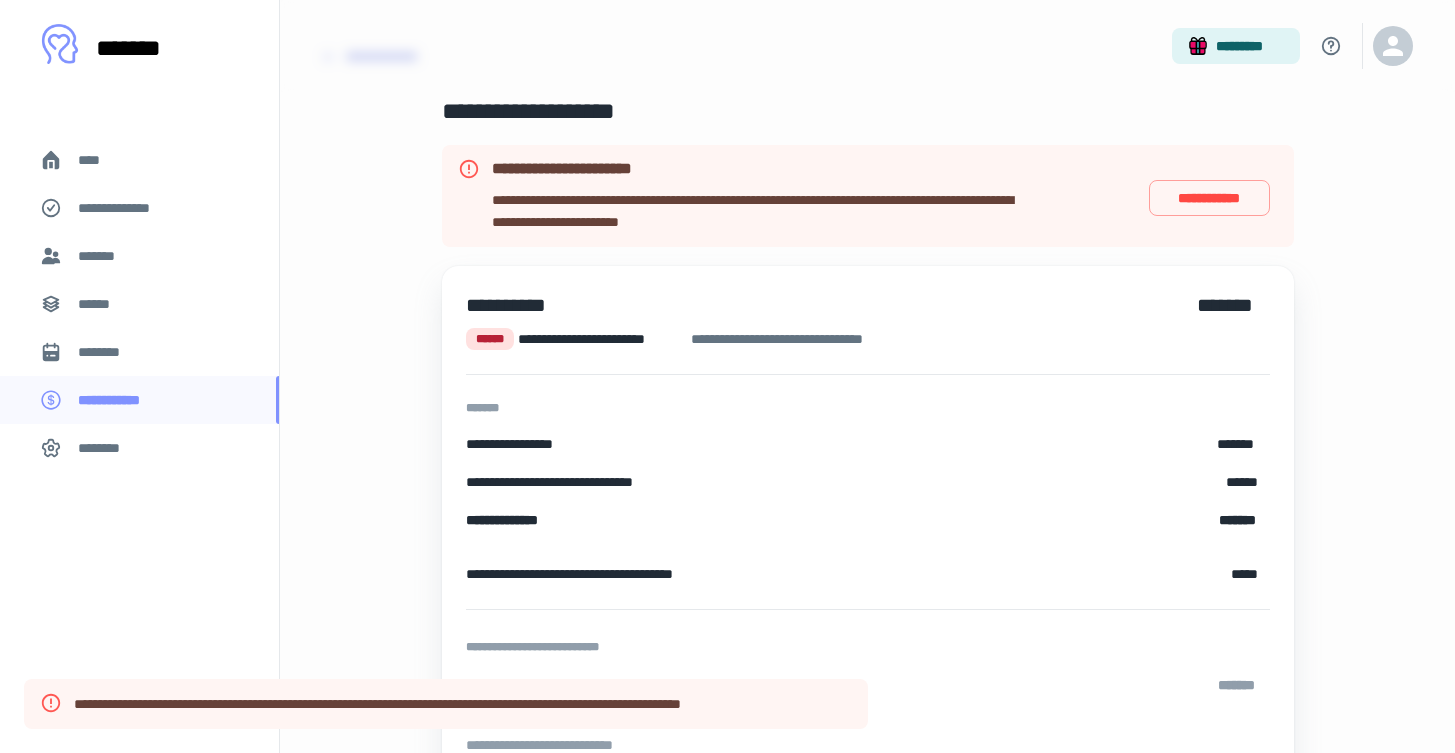 scroll, scrollTop: 74, scrollLeft: 0, axis: vertical 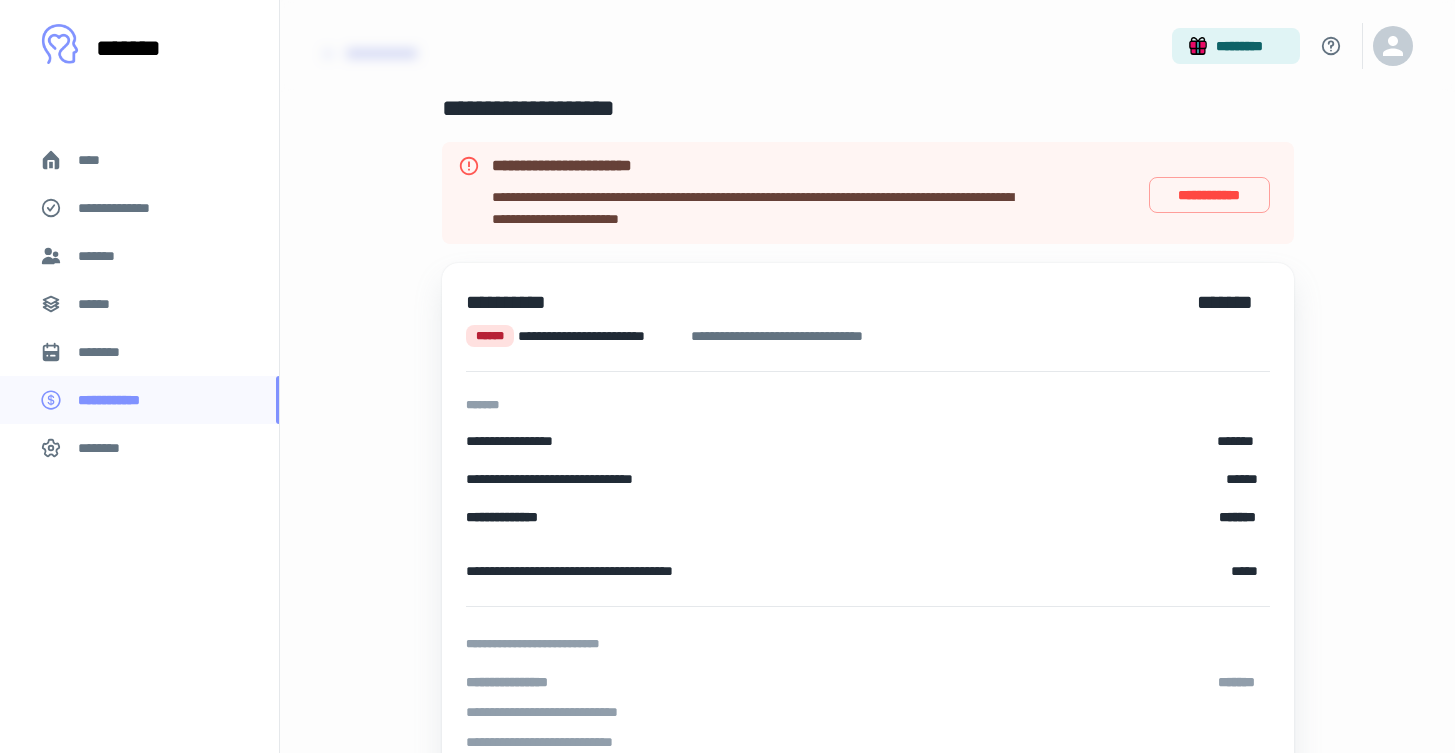 click on "*******" at bounding box center (139, 256) 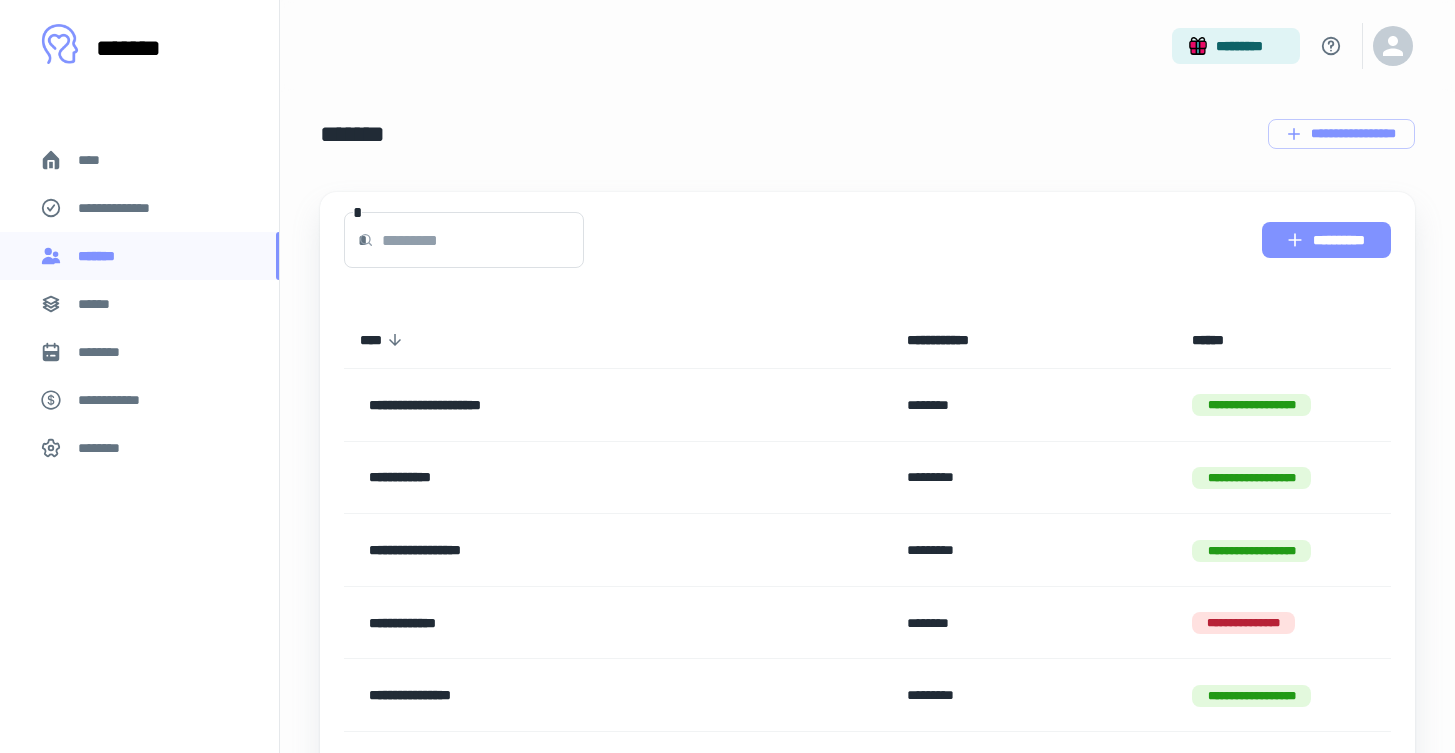 click on "**********" at bounding box center (1326, 240) 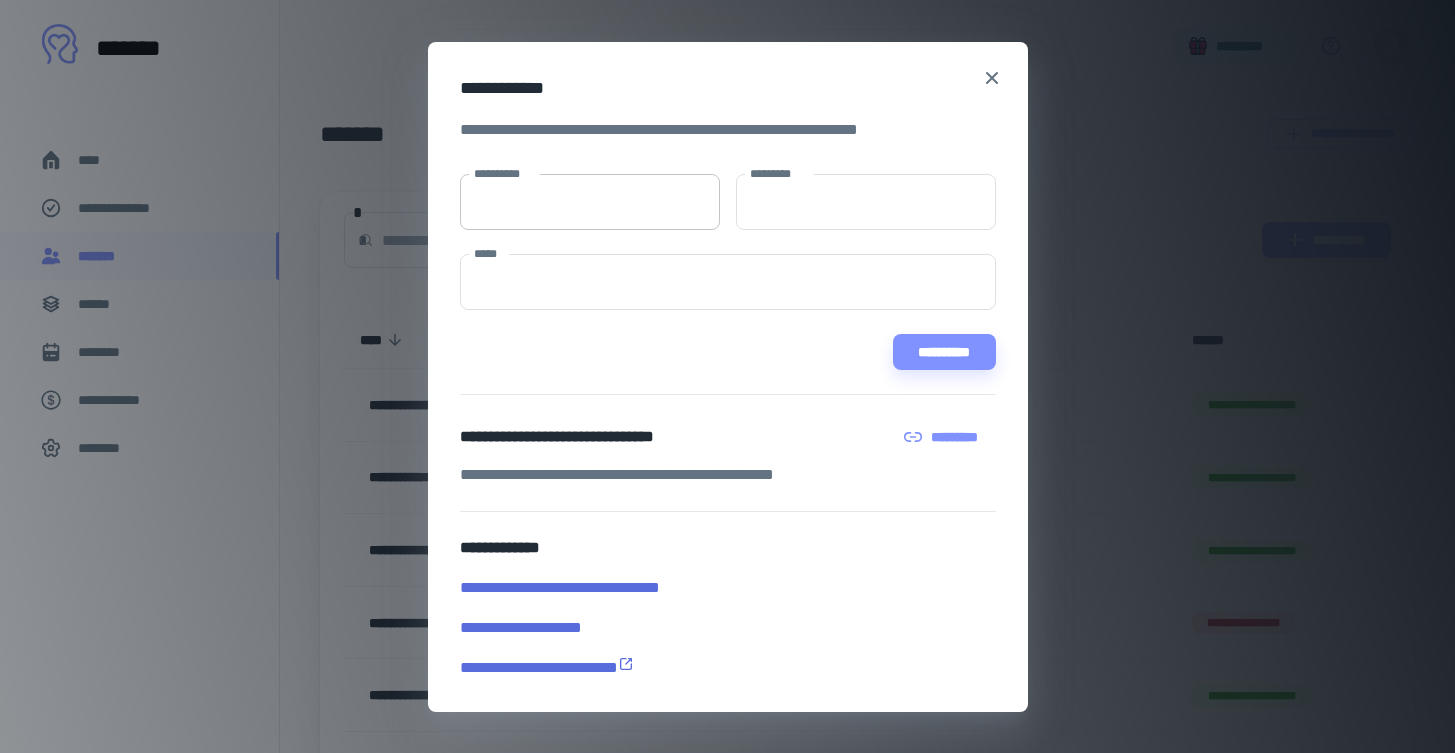 click on "**********" at bounding box center [590, 202] 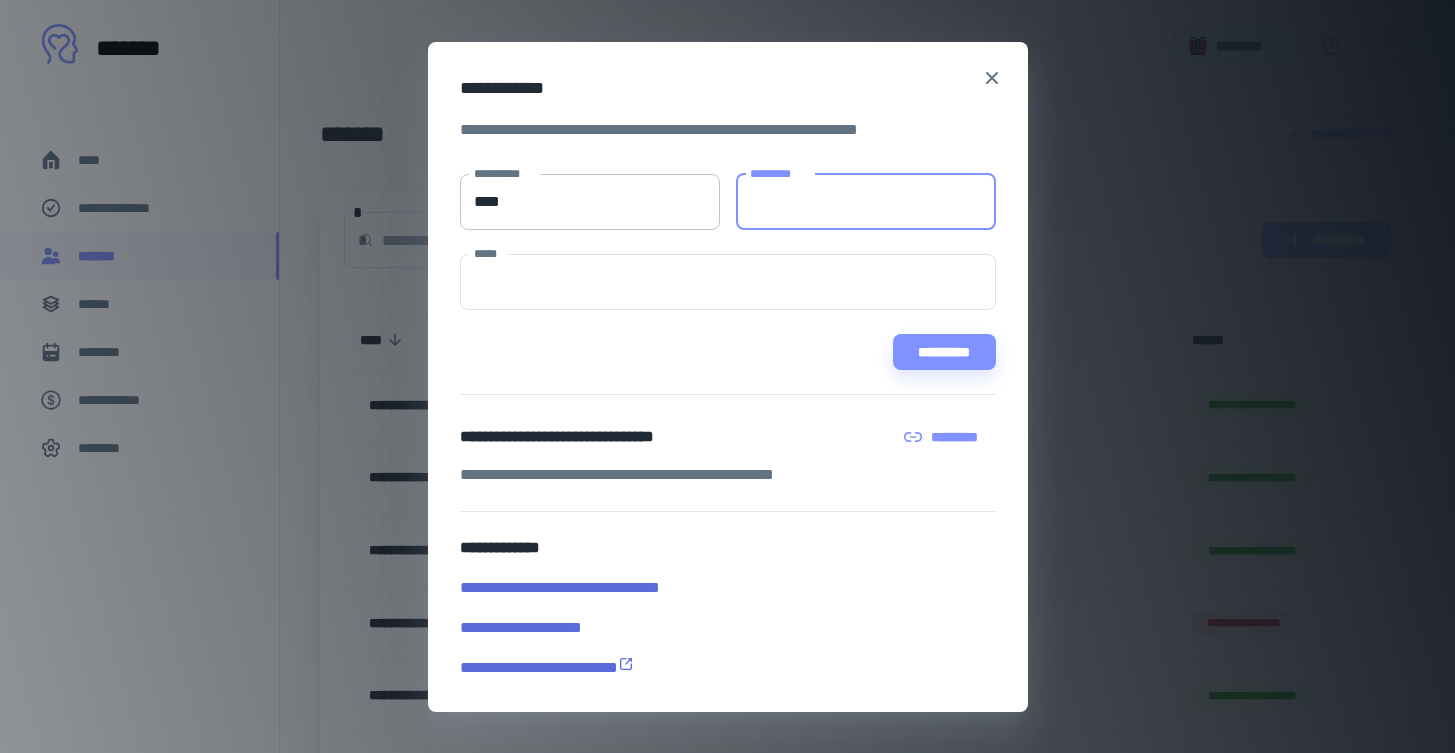 click on "****" at bounding box center (590, 202) 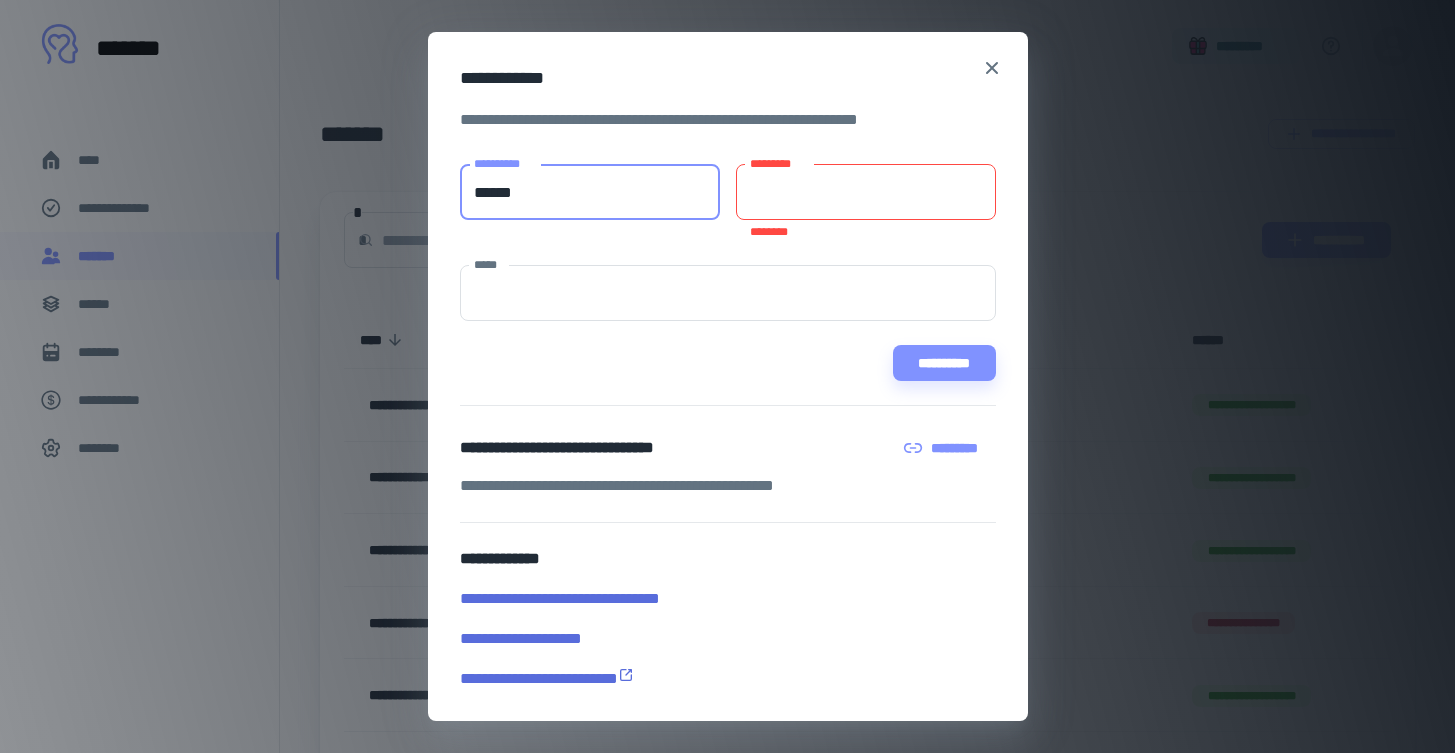 type on "******" 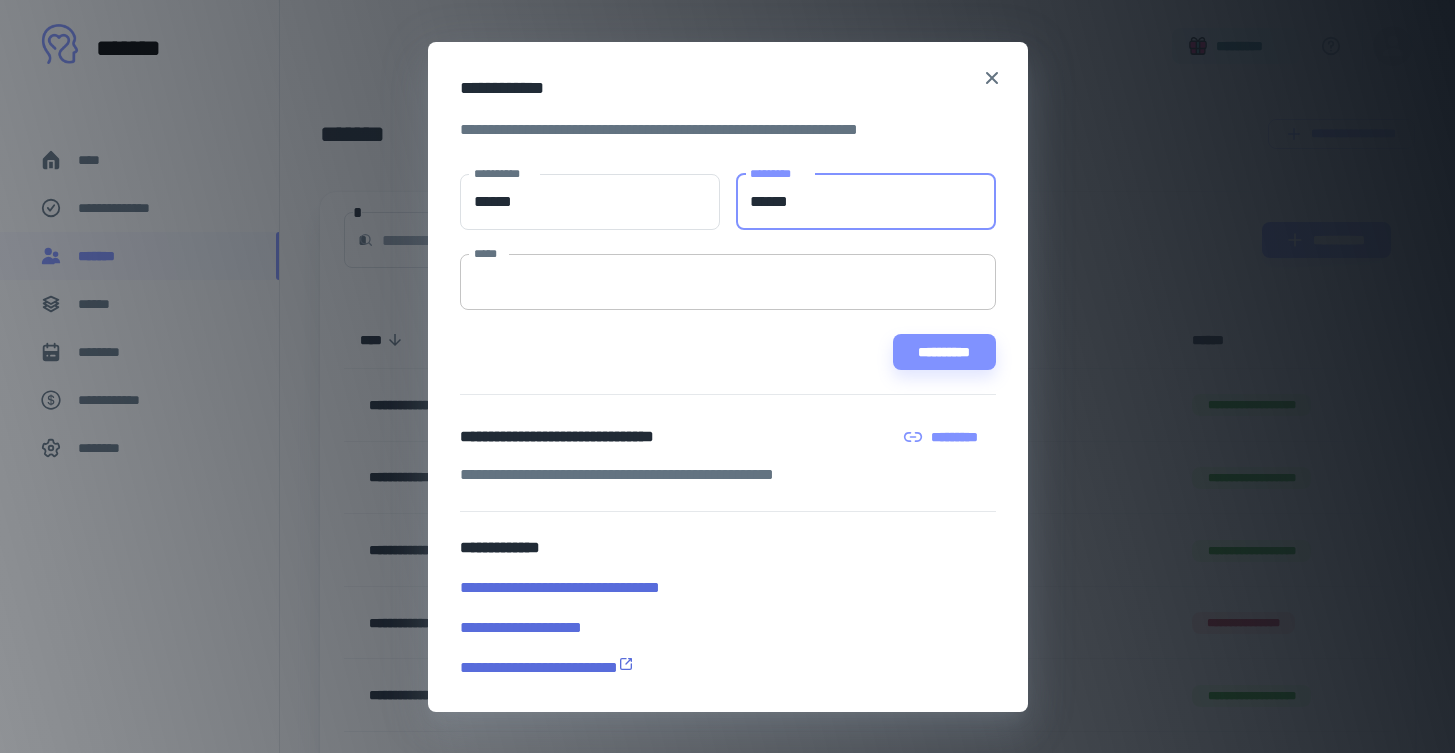 type on "******" 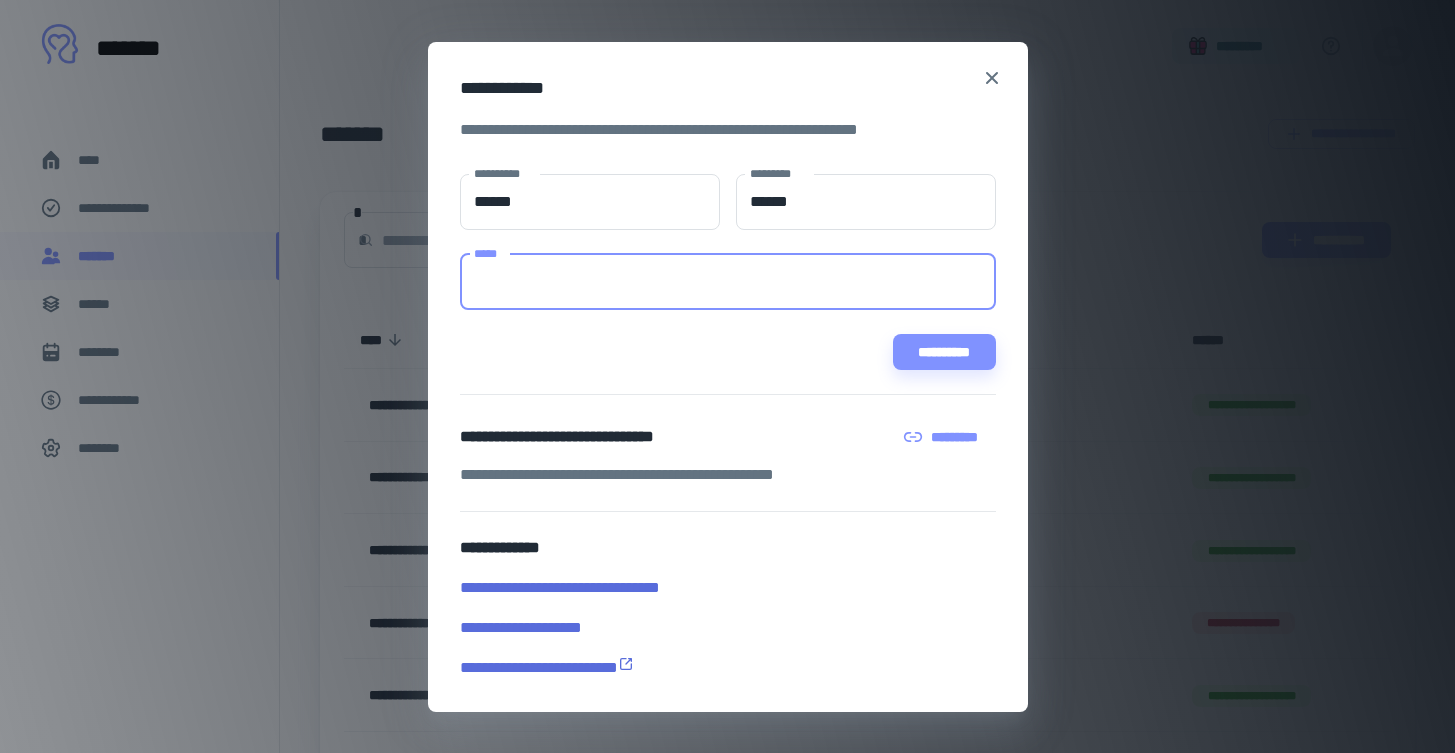 click on "*****" at bounding box center (728, 282) 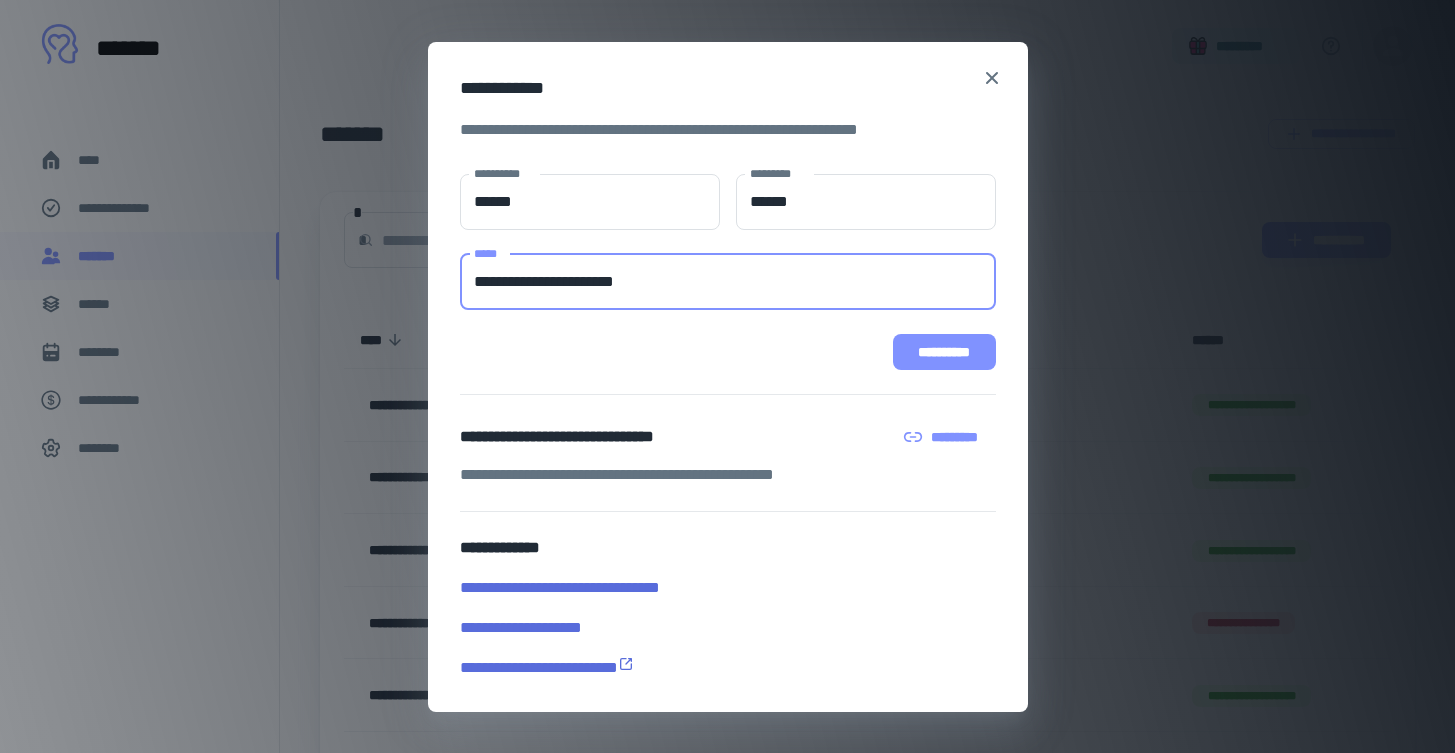 type on "**********" 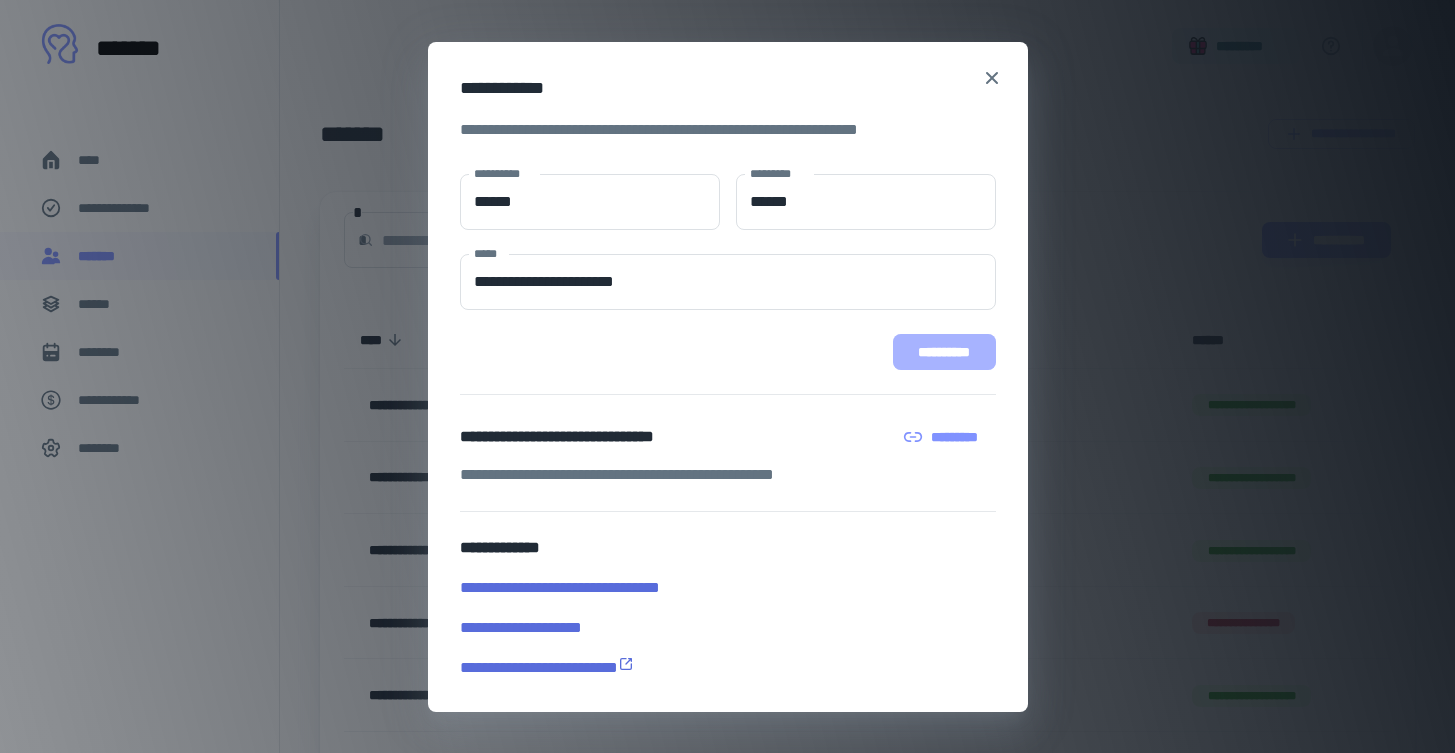 click on "**********" at bounding box center [944, 352] 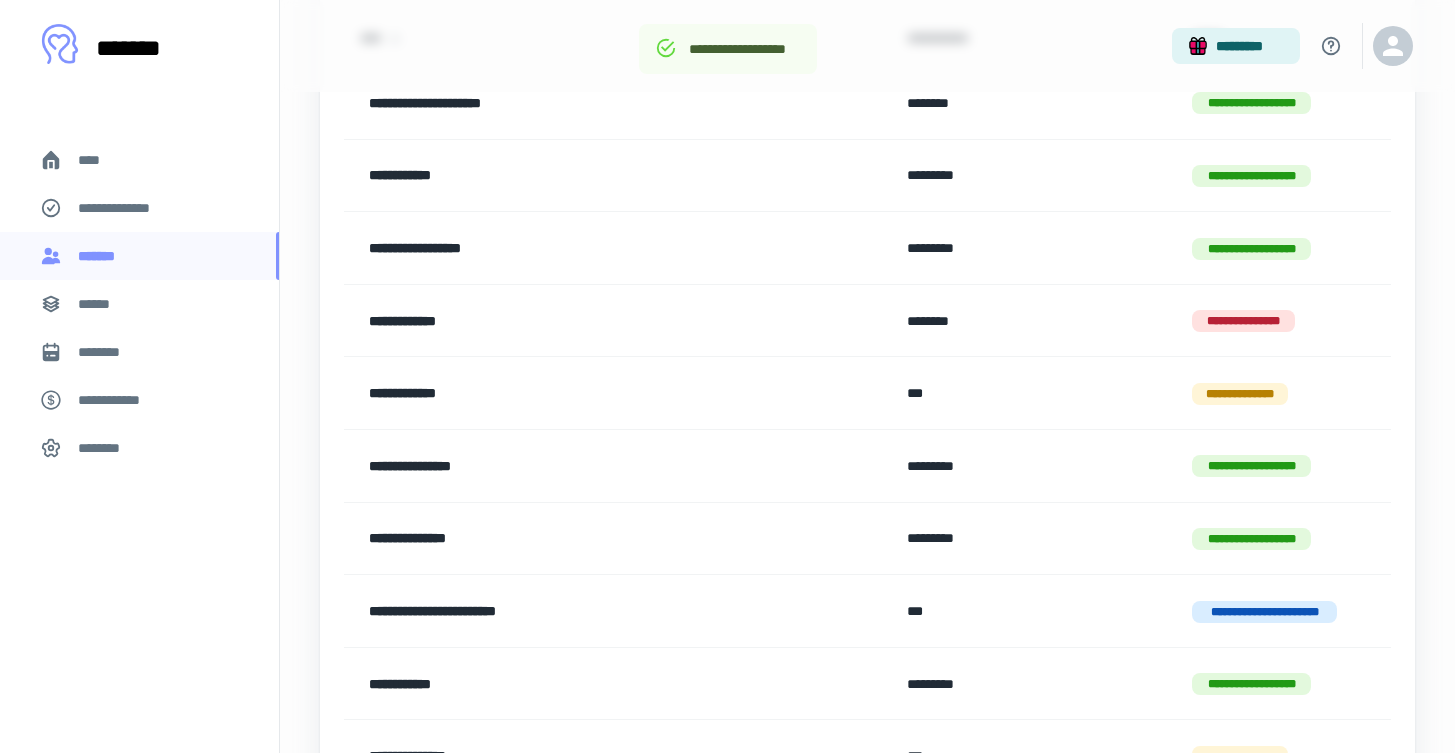 scroll, scrollTop: 449, scrollLeft: 0, axis: vertical 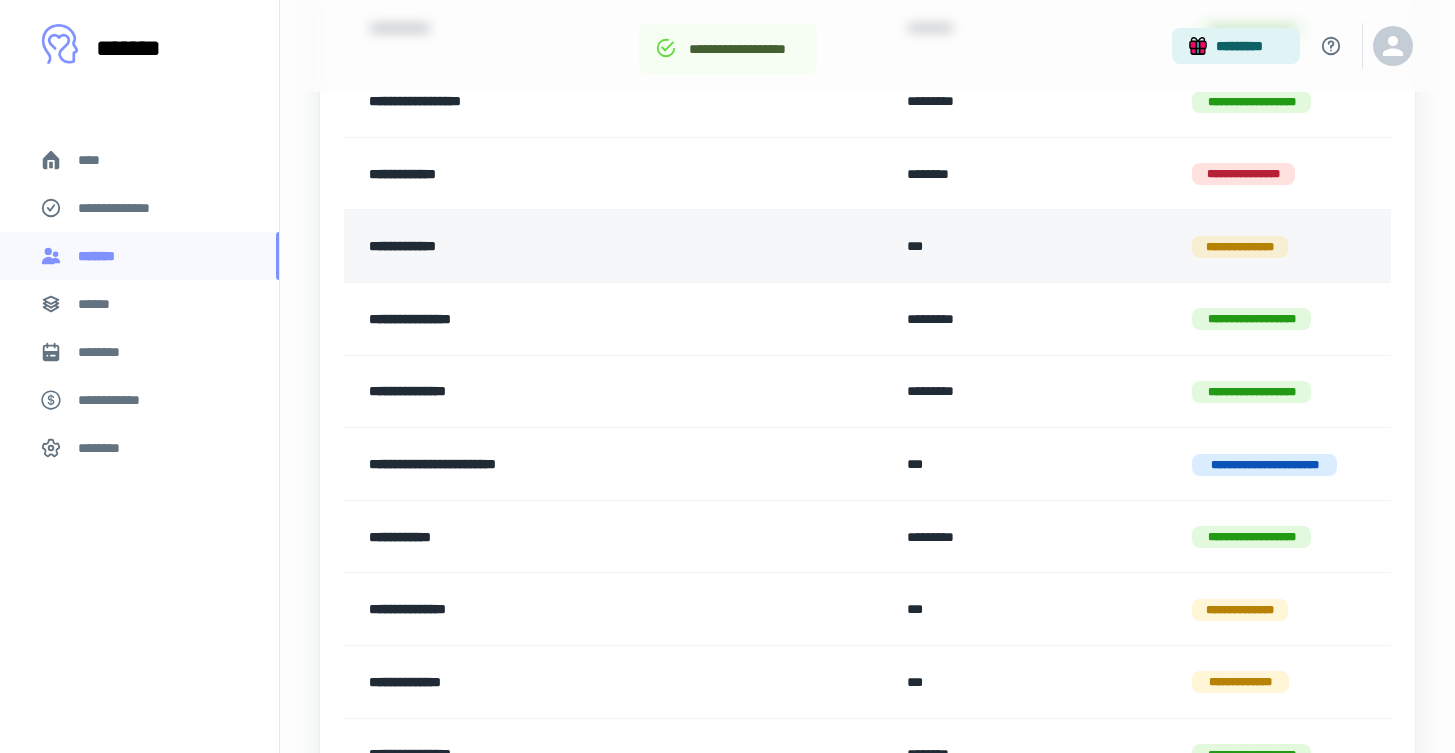 click on "***" at bounding box center (1033, 246) 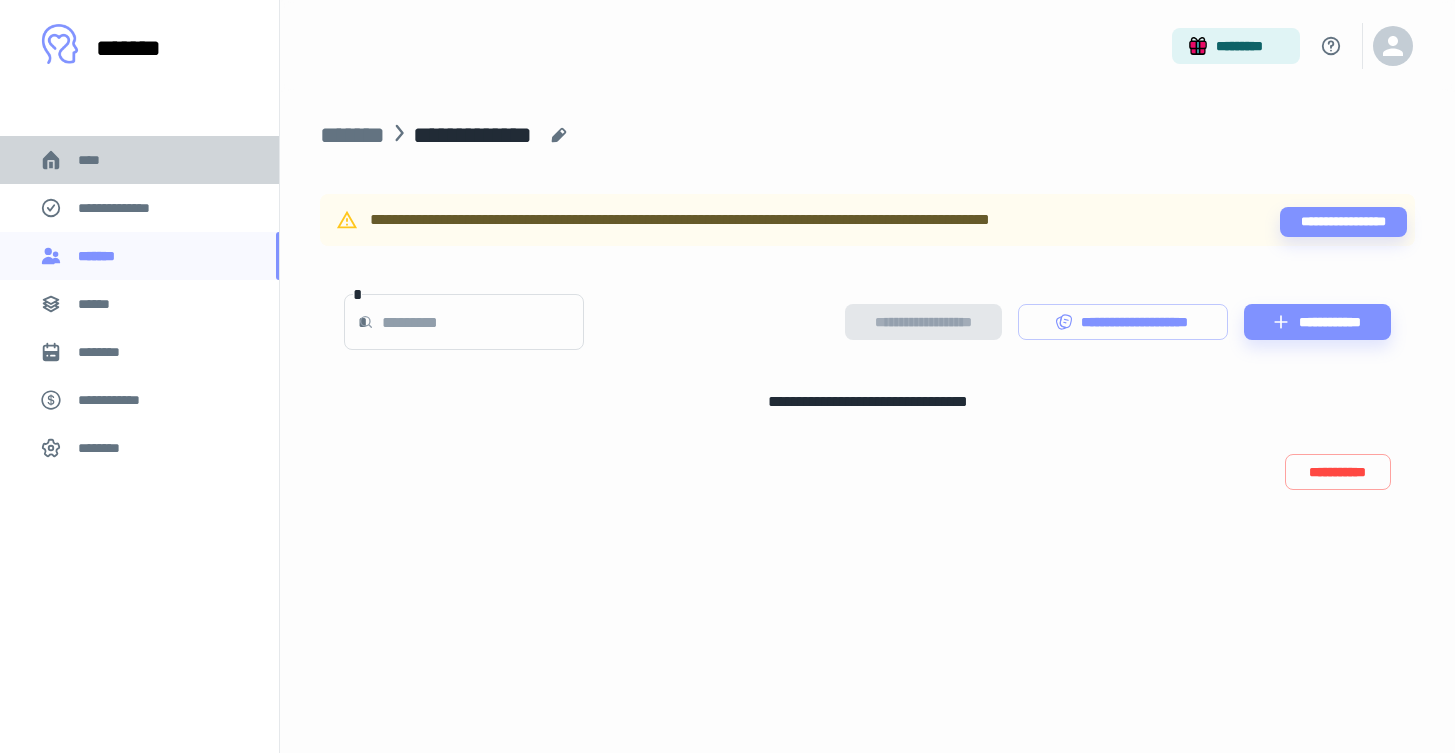 click on "****" at bounding box center [139, 160] 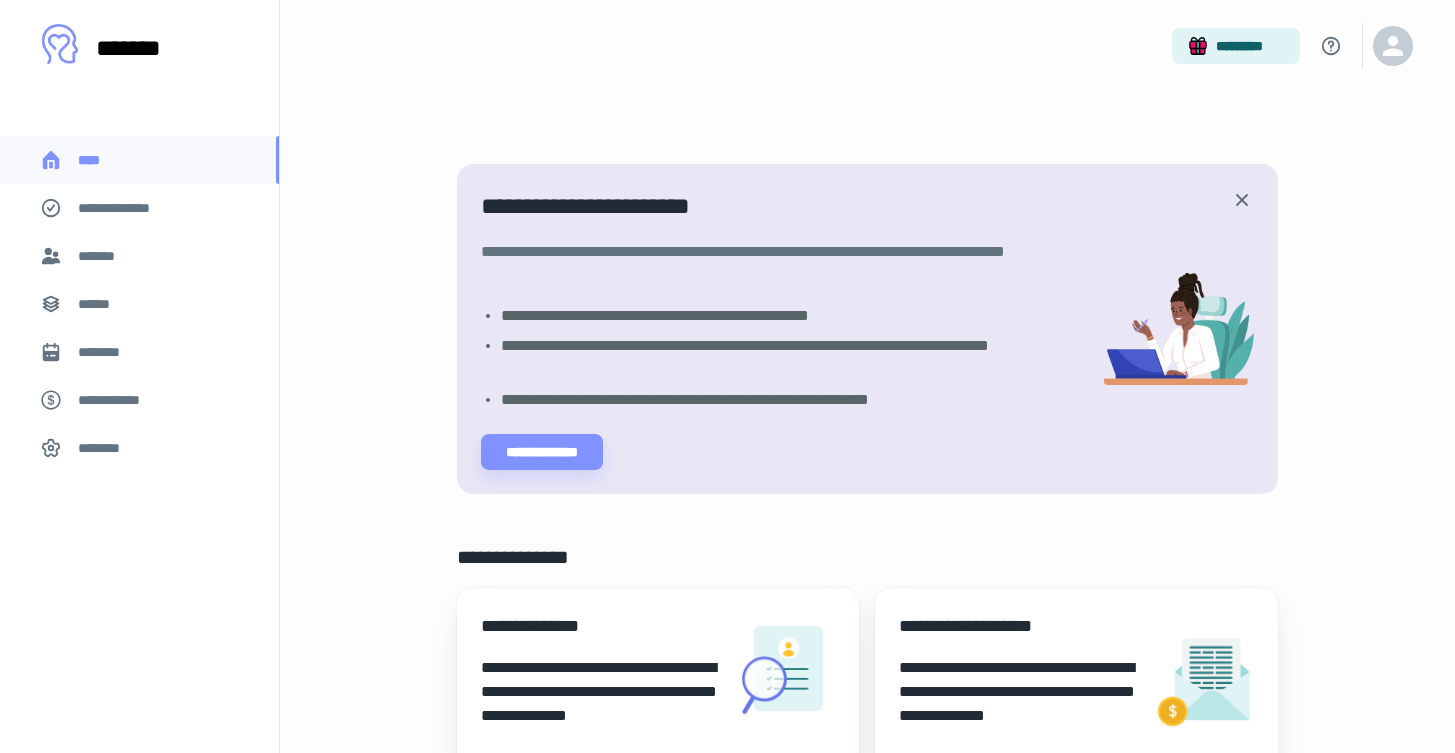 click on "*******" at bounding box center [139, 256] 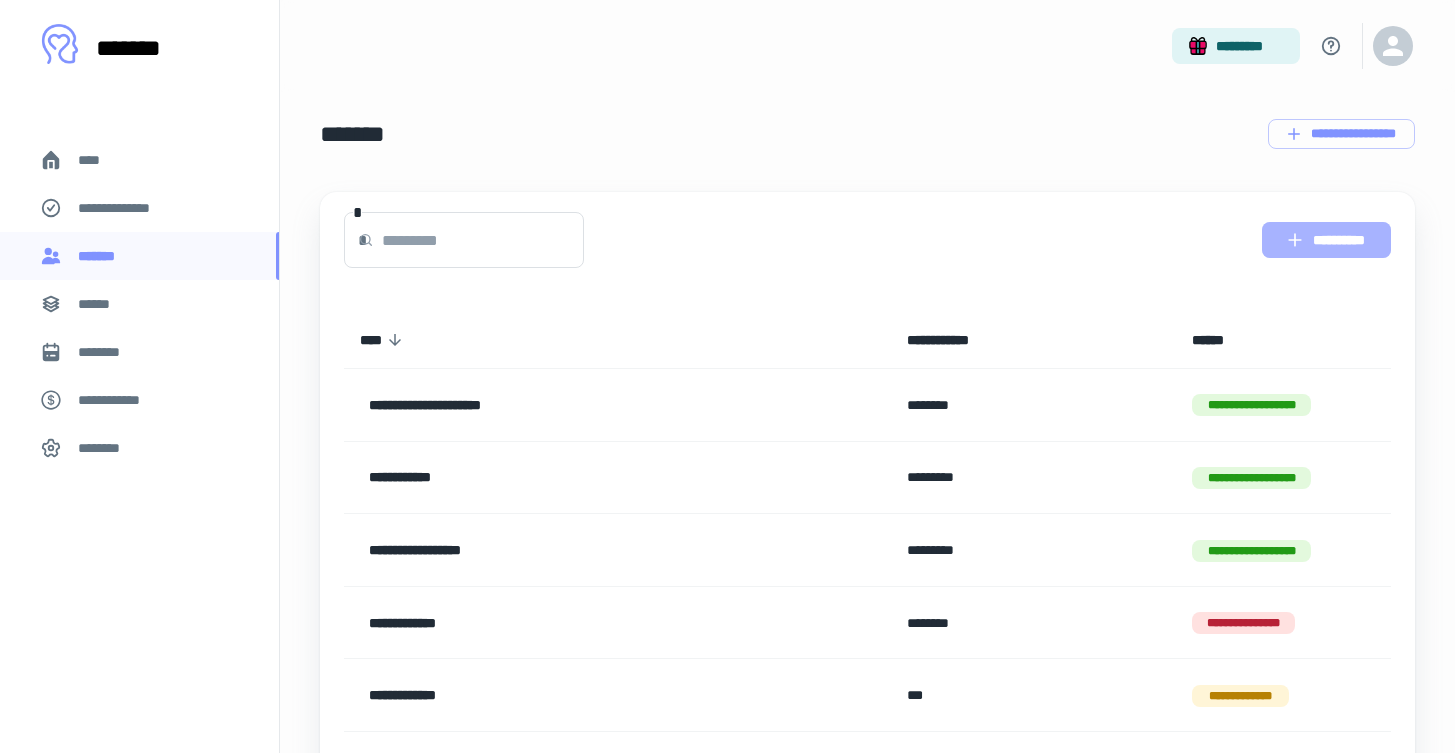 click on "**********" at bounding box center (1326, 240) 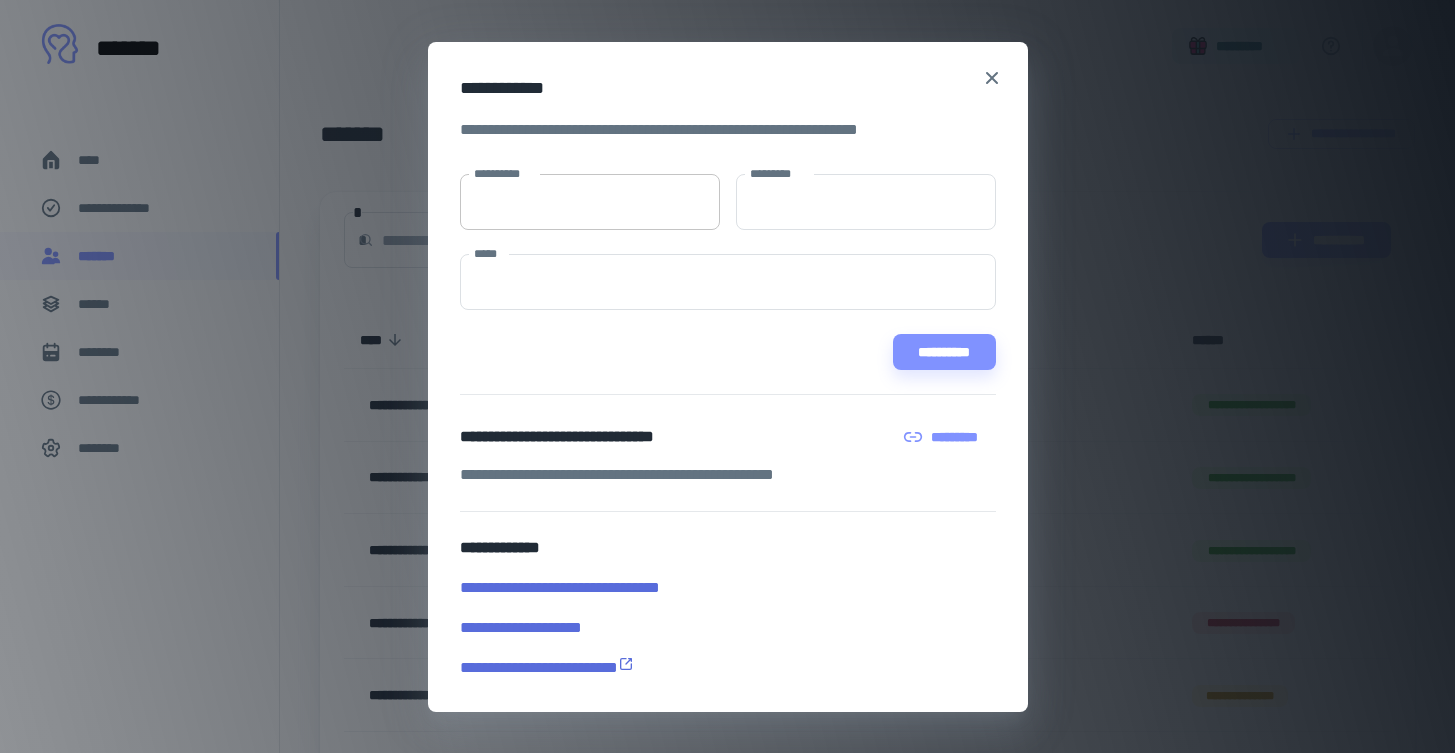click on "**********" at bounding box center [590, 202] 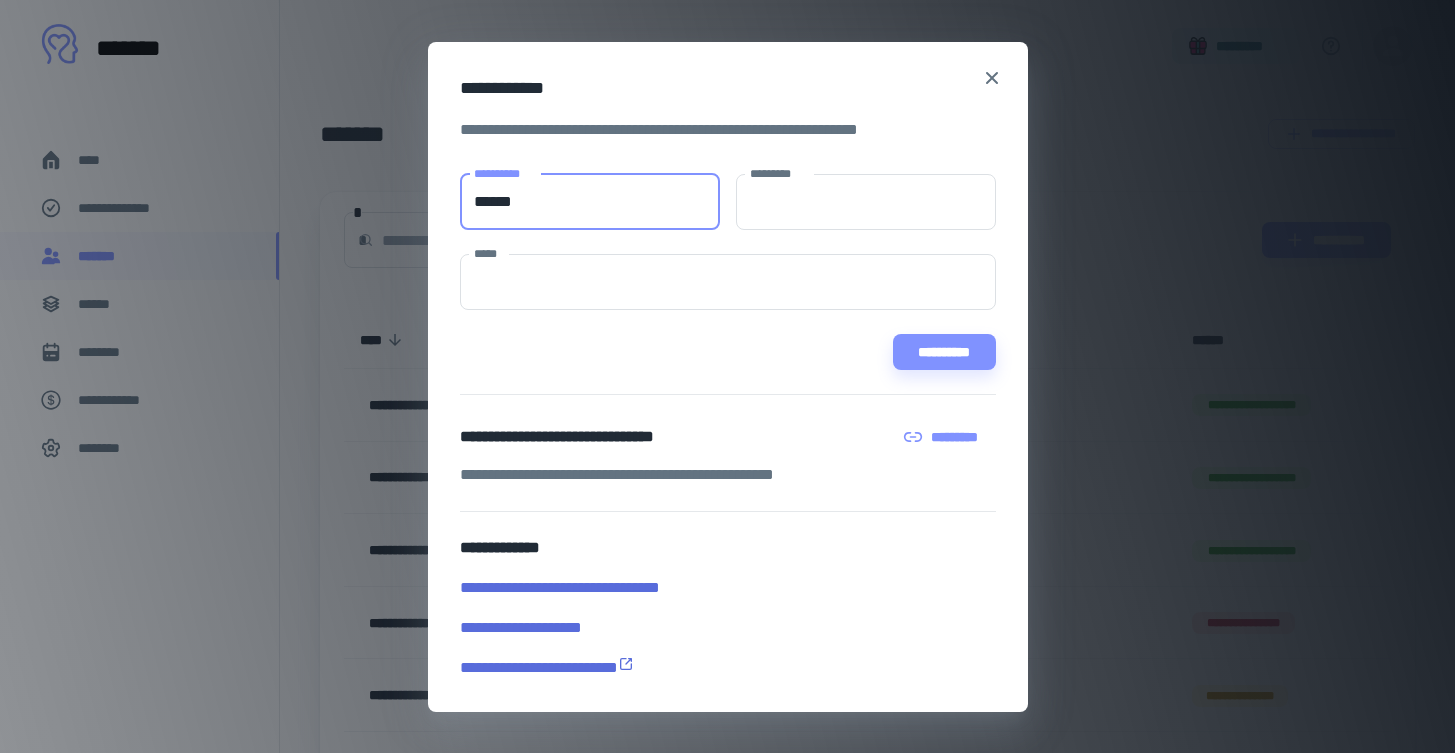 type on "******" 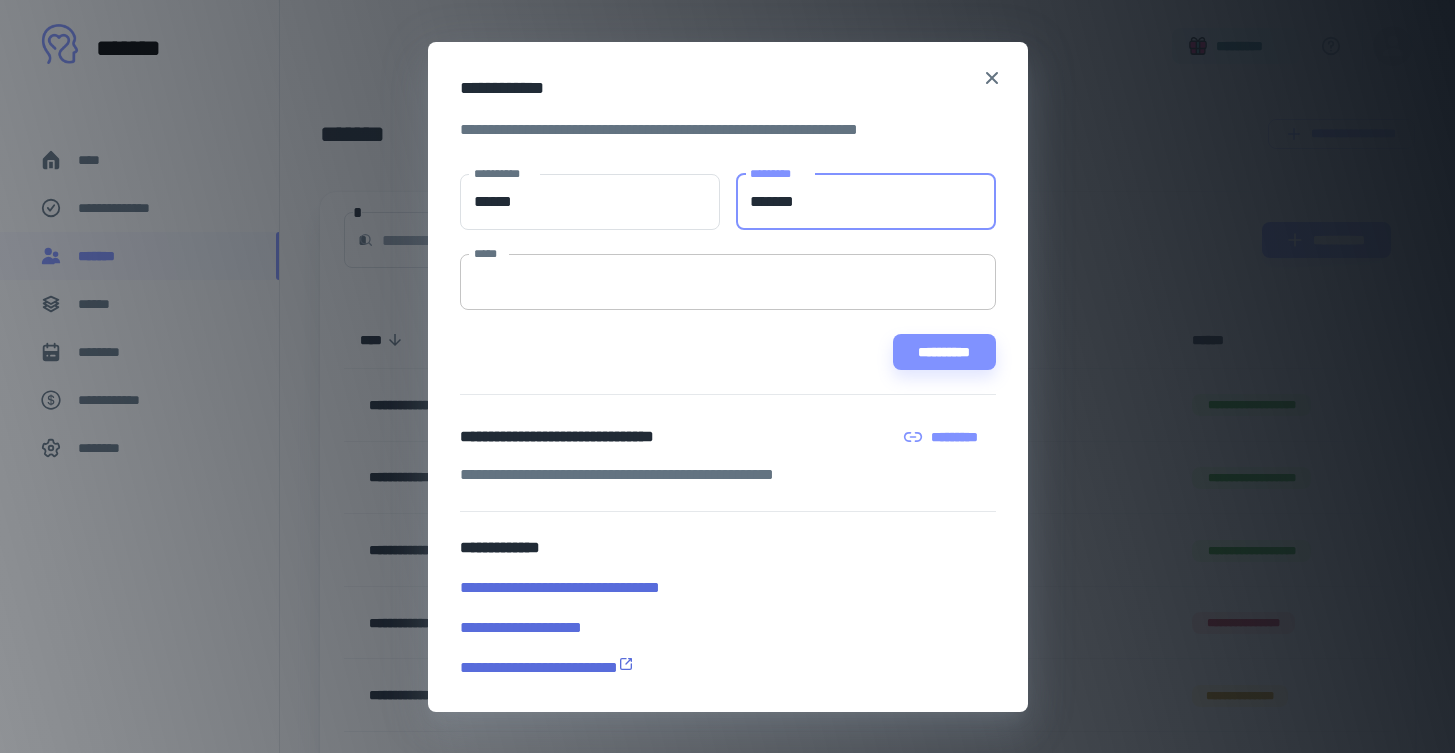 type on "*******" 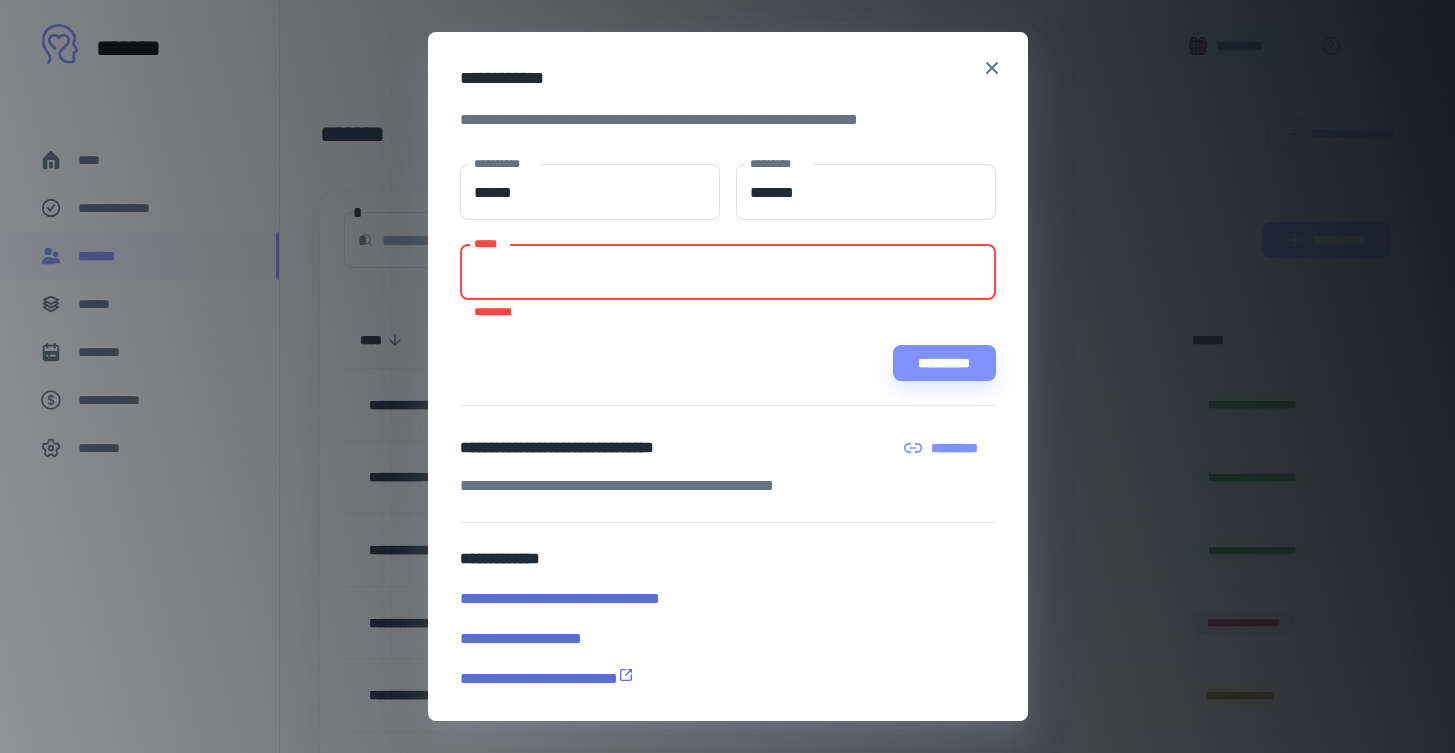 paste on "**********" 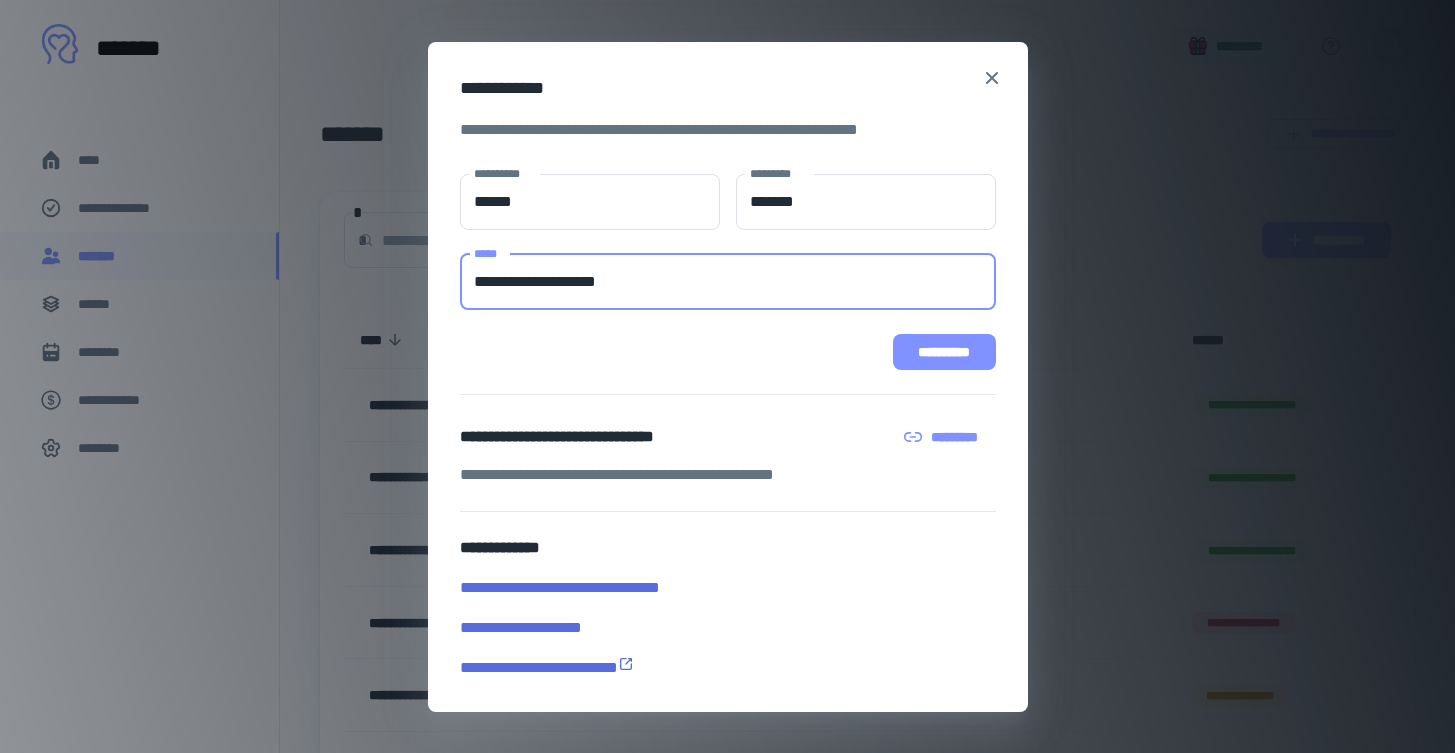 type on "**********" 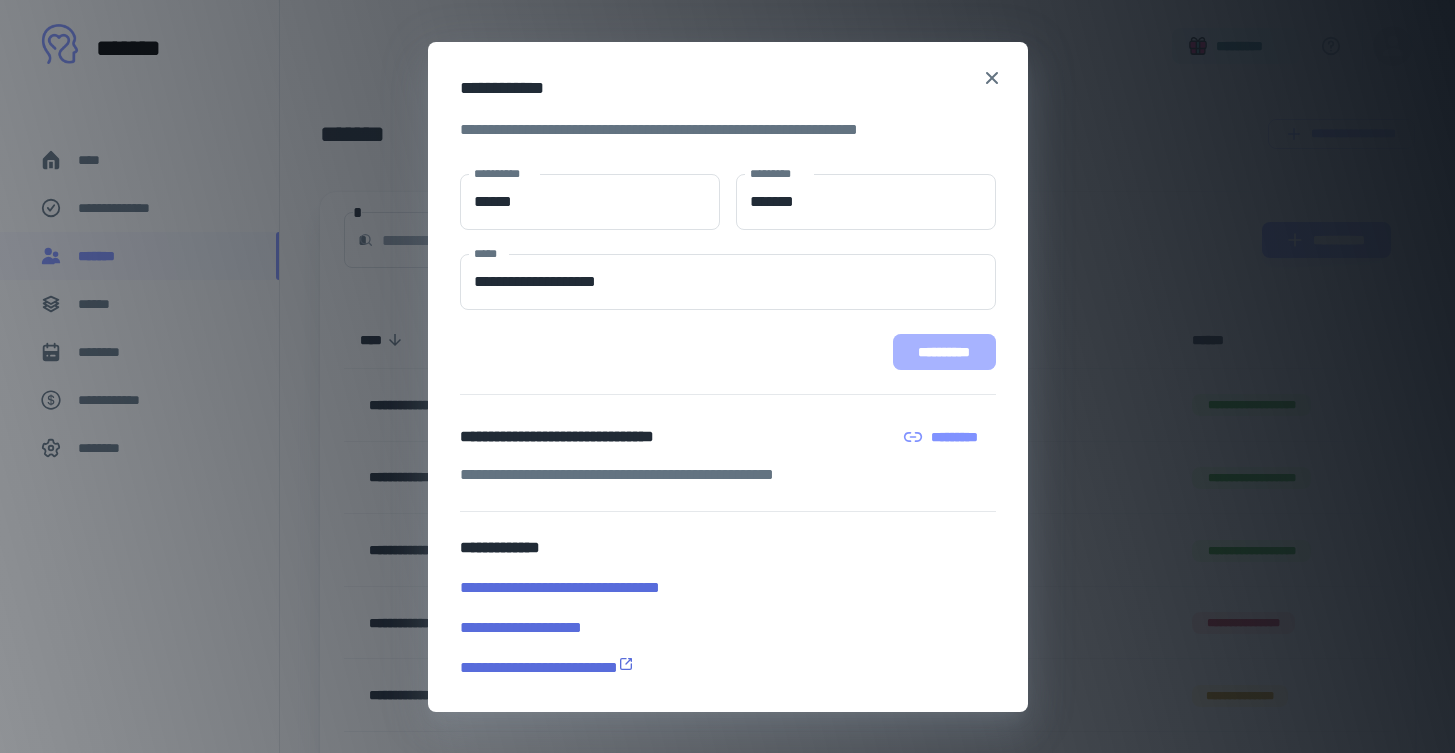 click on "**********" at bounding box center [944, 352] 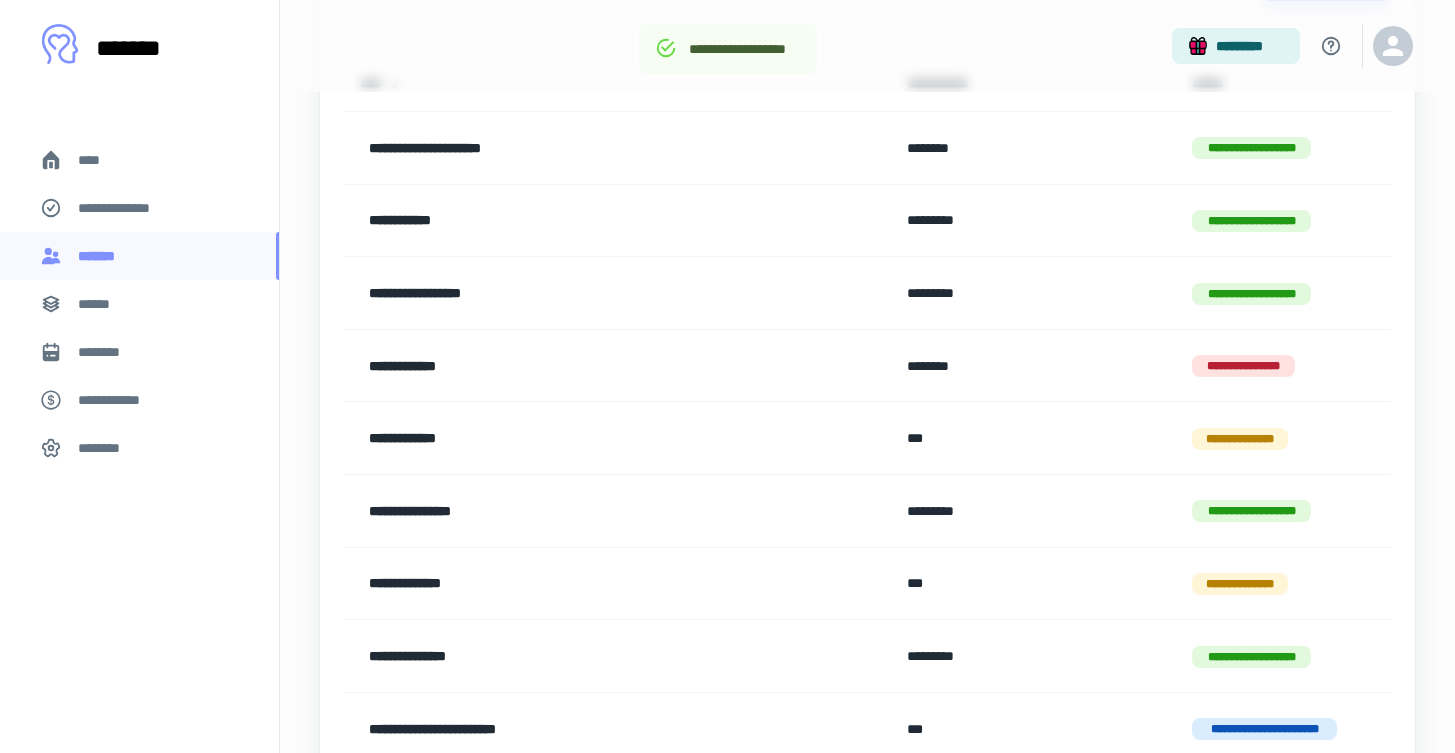 scroll, scrollTop: 253, scrollLeft: 0, axis: vertical 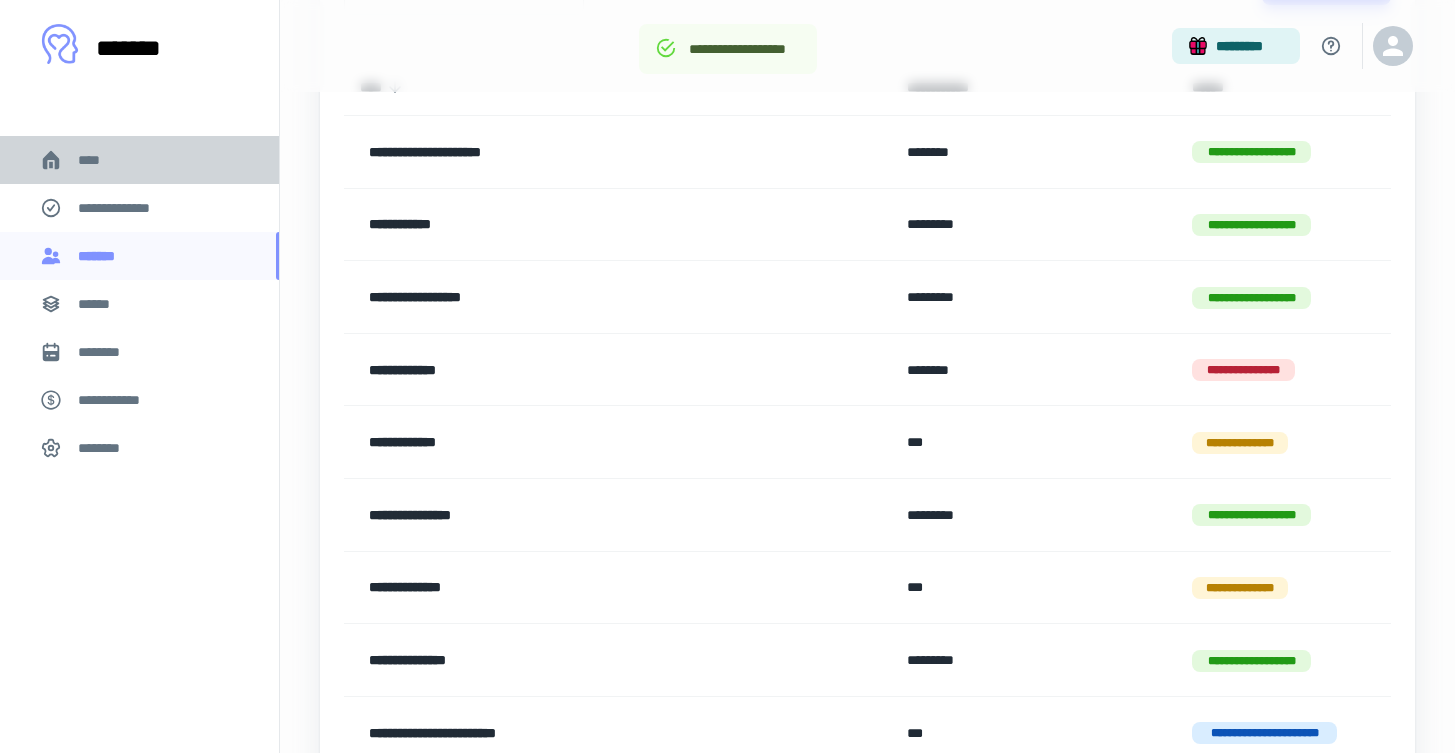 click on "****" at bounding box center [97, 160] 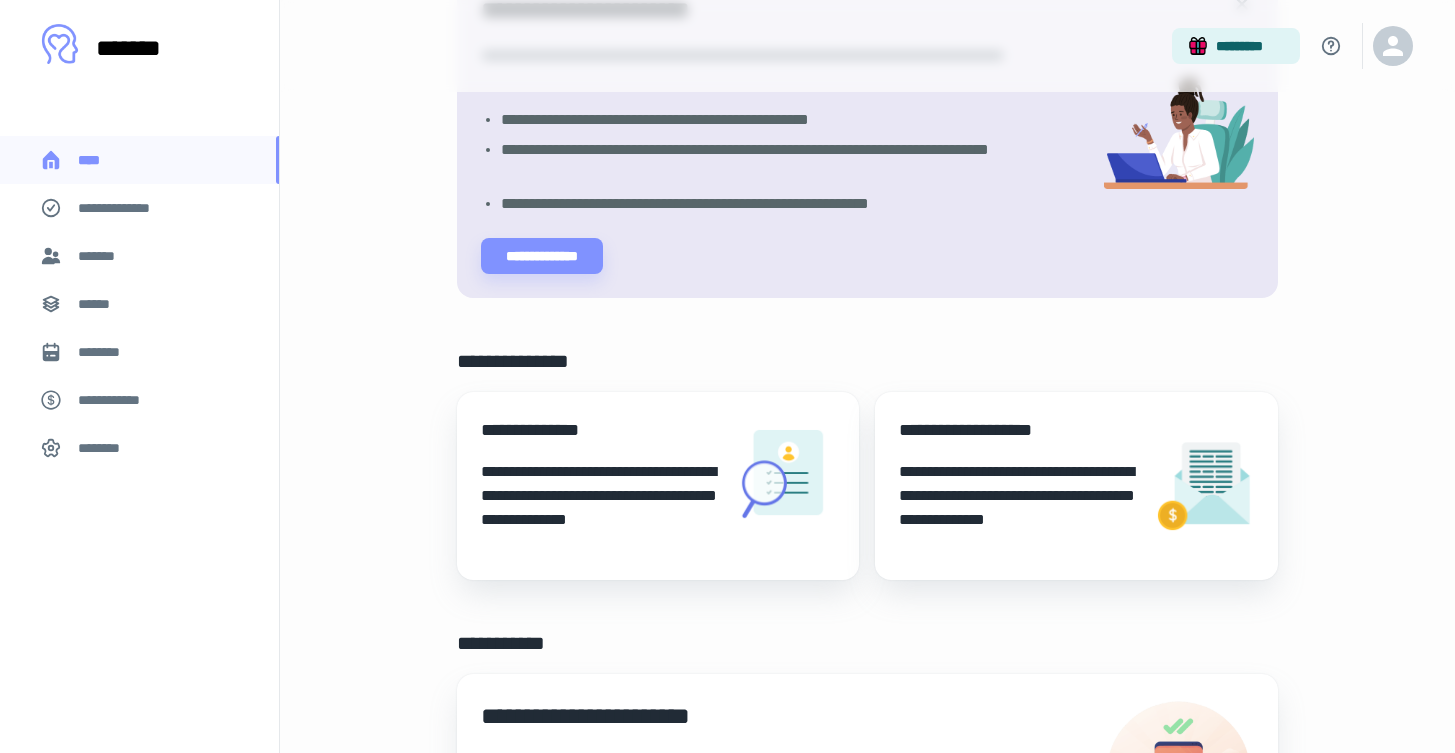 scroll, scrollTop: 197, scrollLeft: 0, axis: vertical 